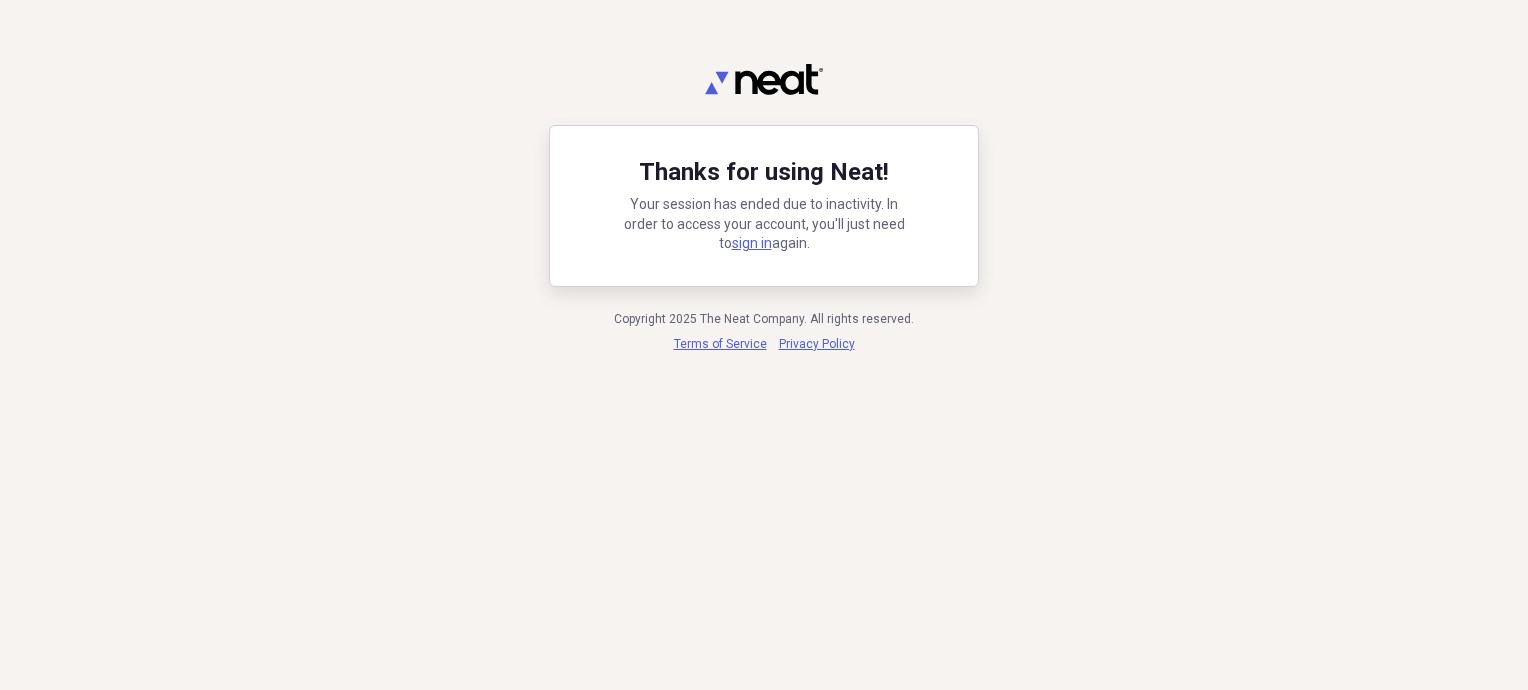 scroll, scrollTop: 0, scrollLeft: 0, axis: both 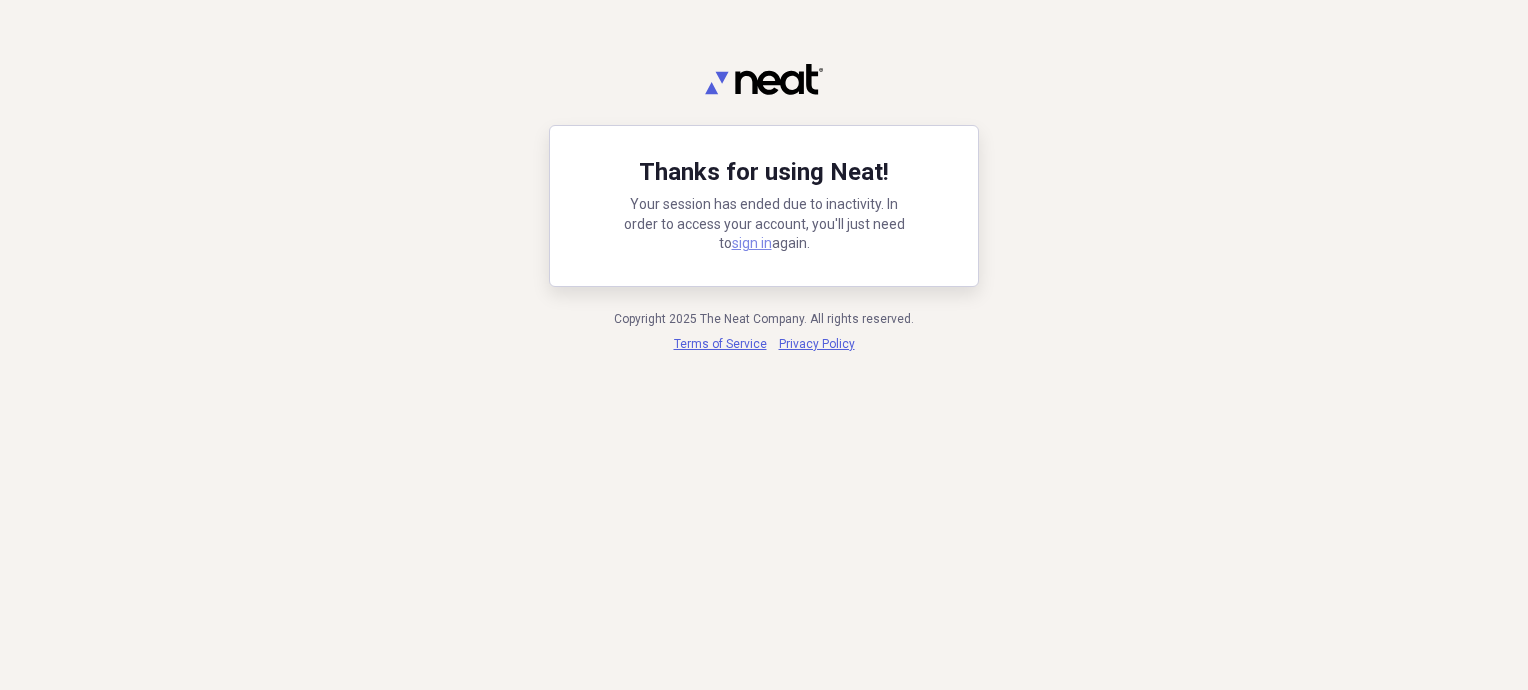 click on "sign in" at bounding box center (752, 243) 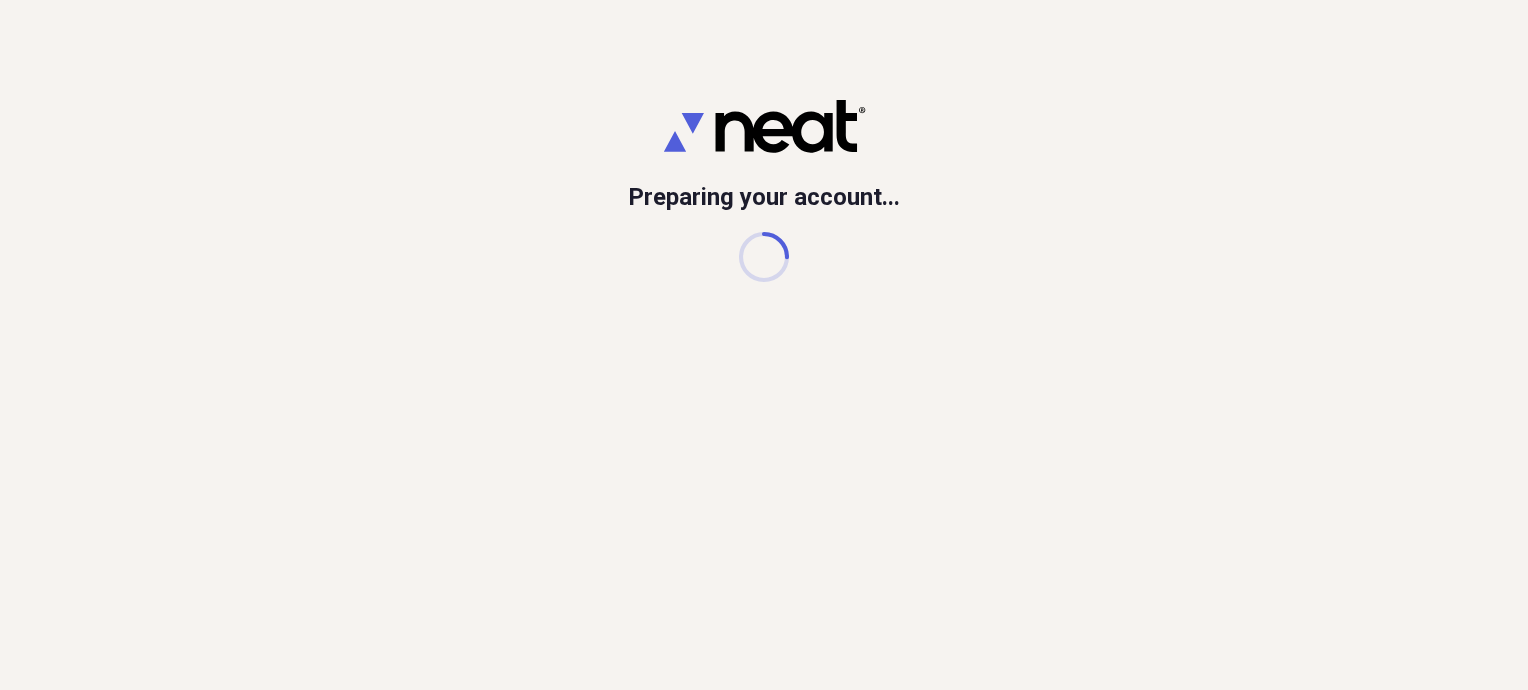scroll, scrollTop: 0, scrollLeft: 0, axis: both 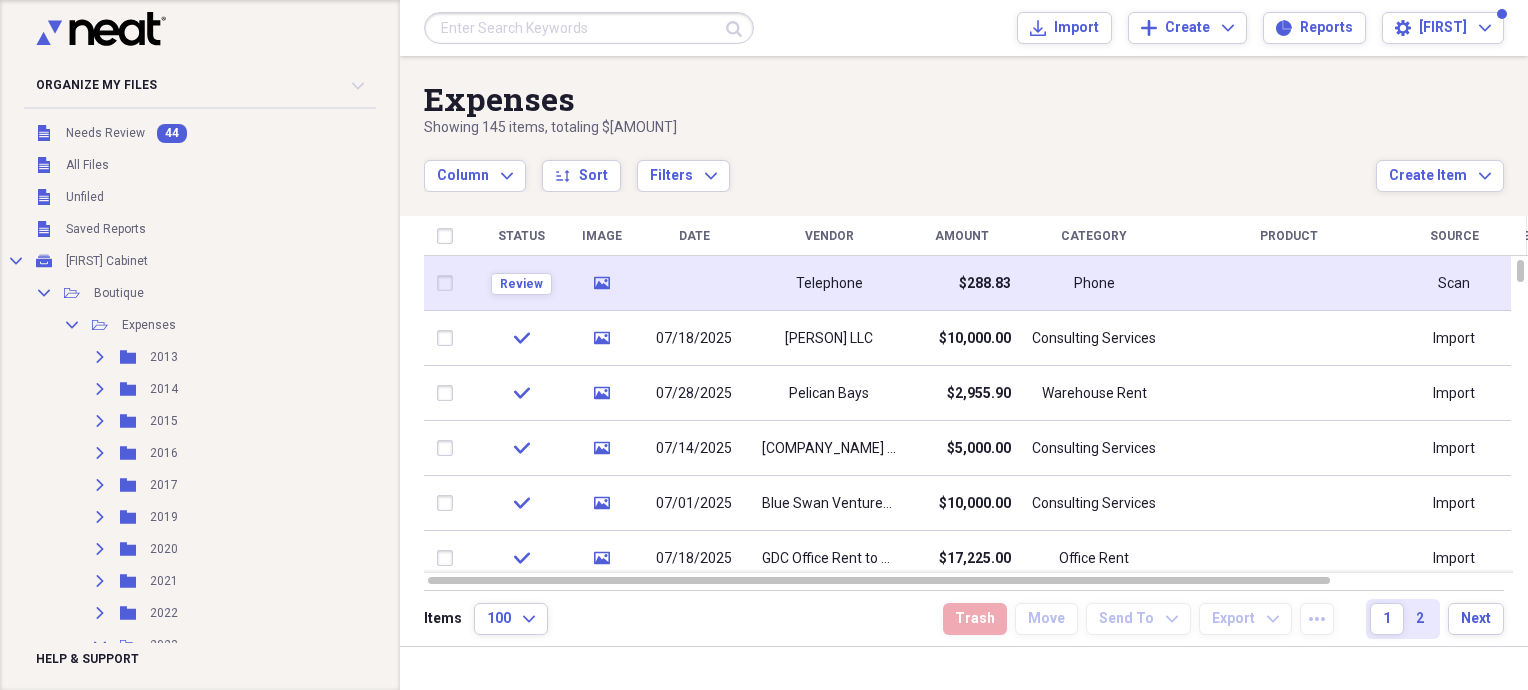 click on "$288.83" at bounding box center (961, 283) 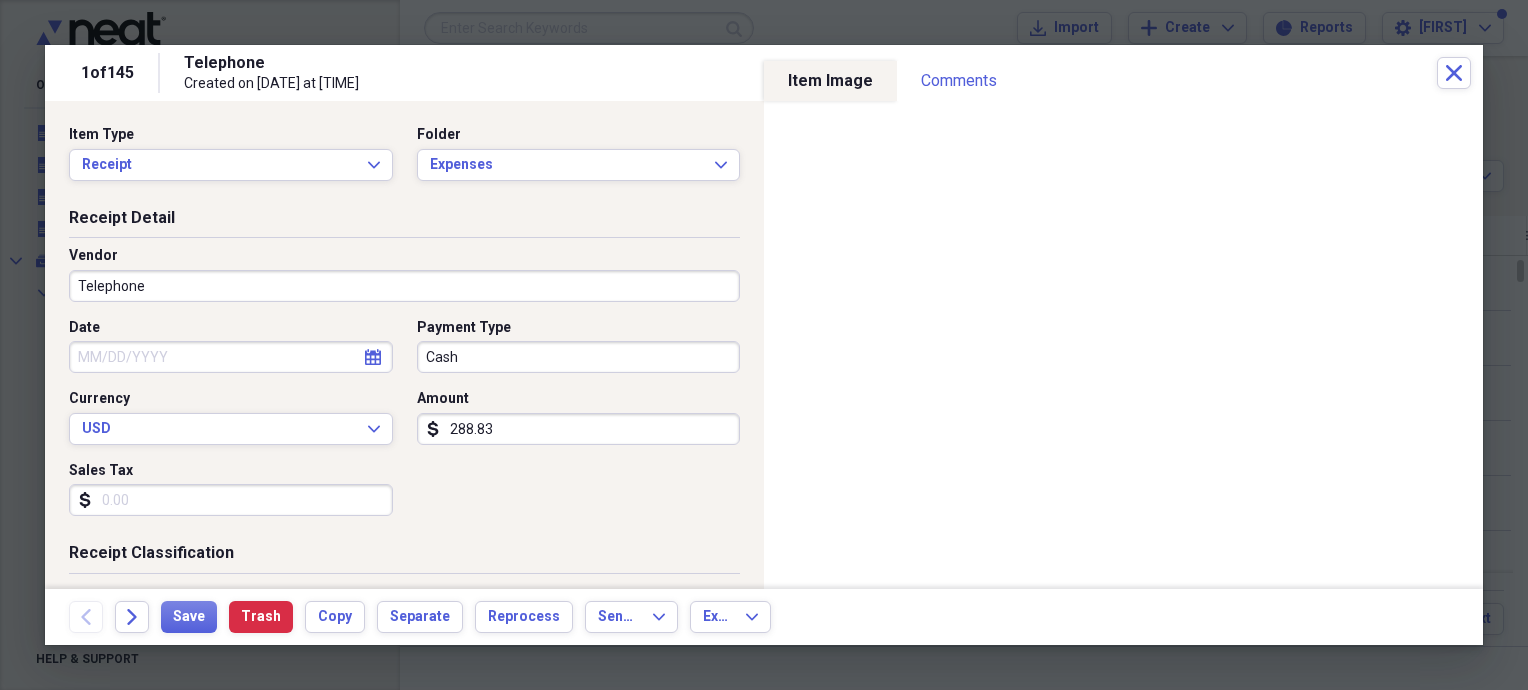 click on "Telephone" at bounding box center [404, 286] 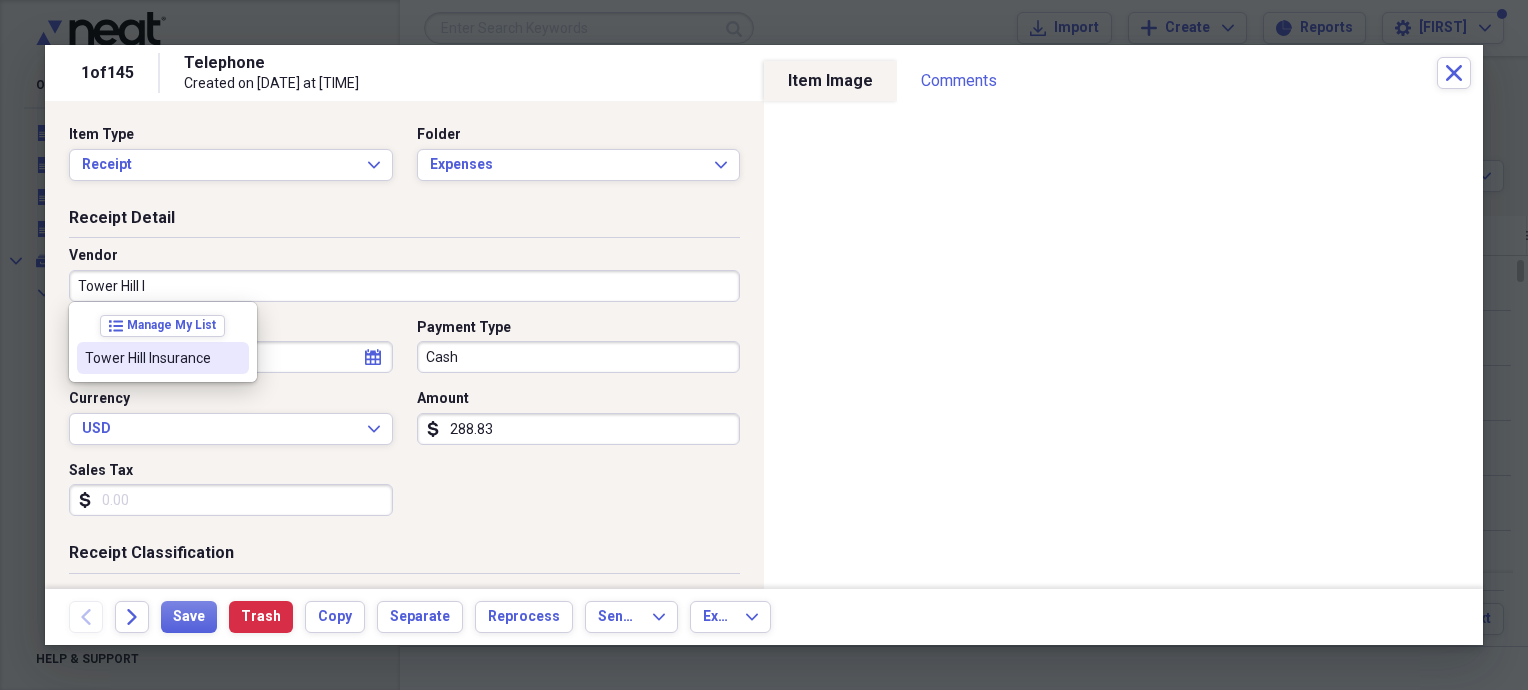 click on "Tower Hill Insurance" at bounding box center (151, 358) 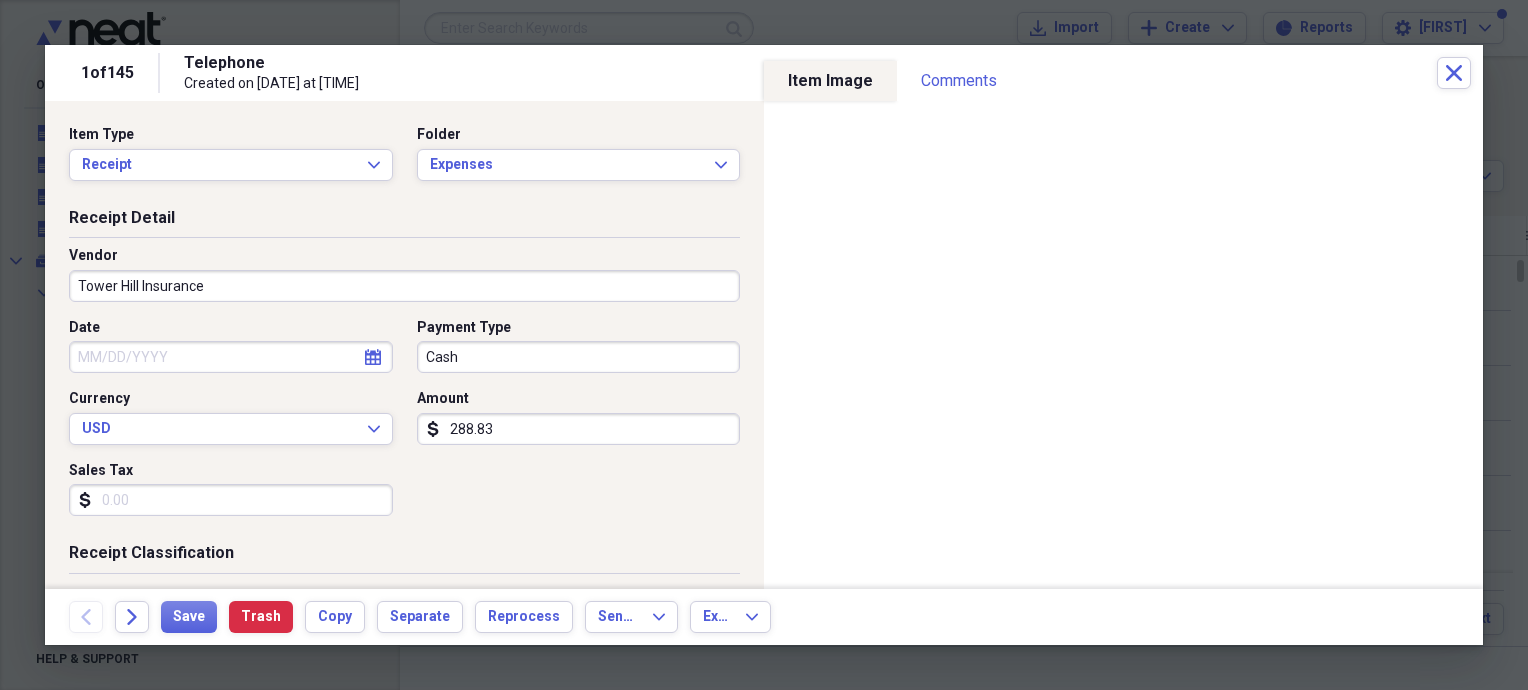 type on "Insurance Office Building" 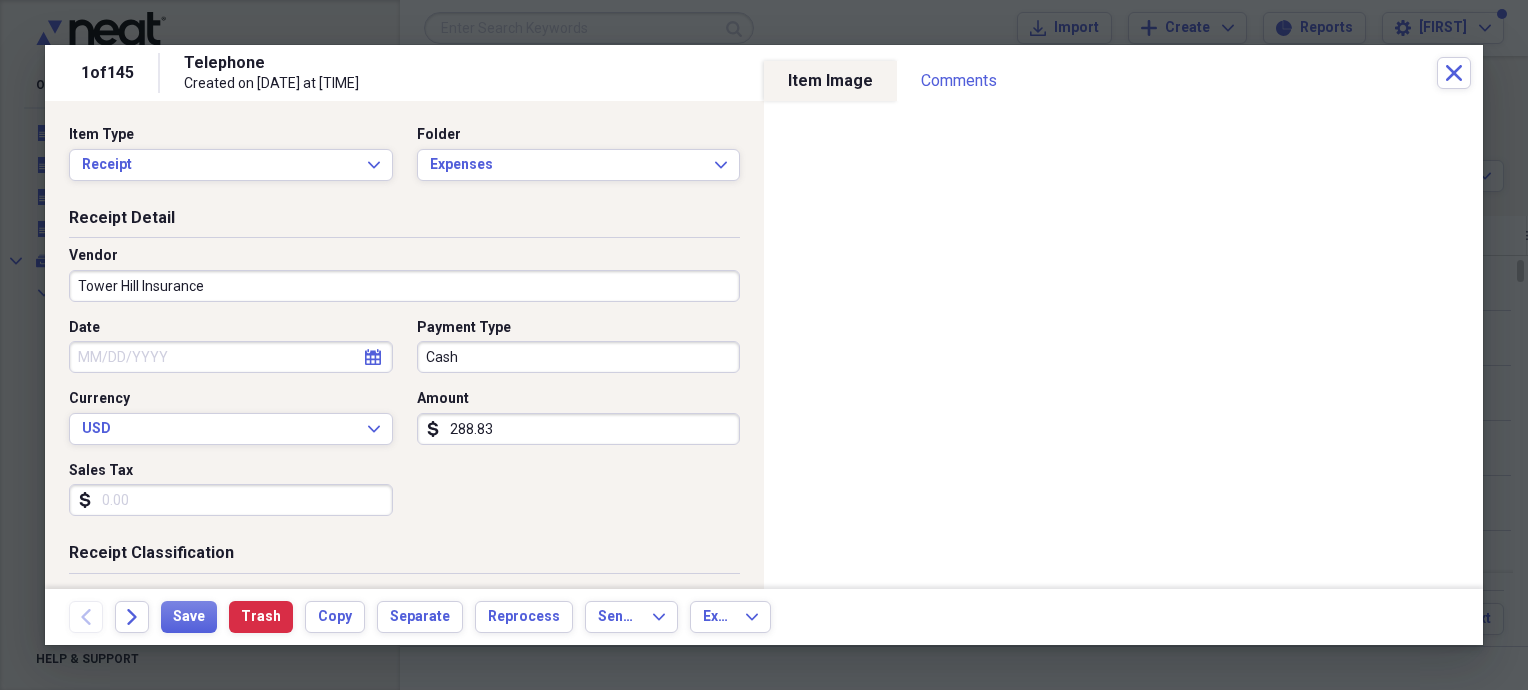 click on "Cash" at bounding box center [579, 357] 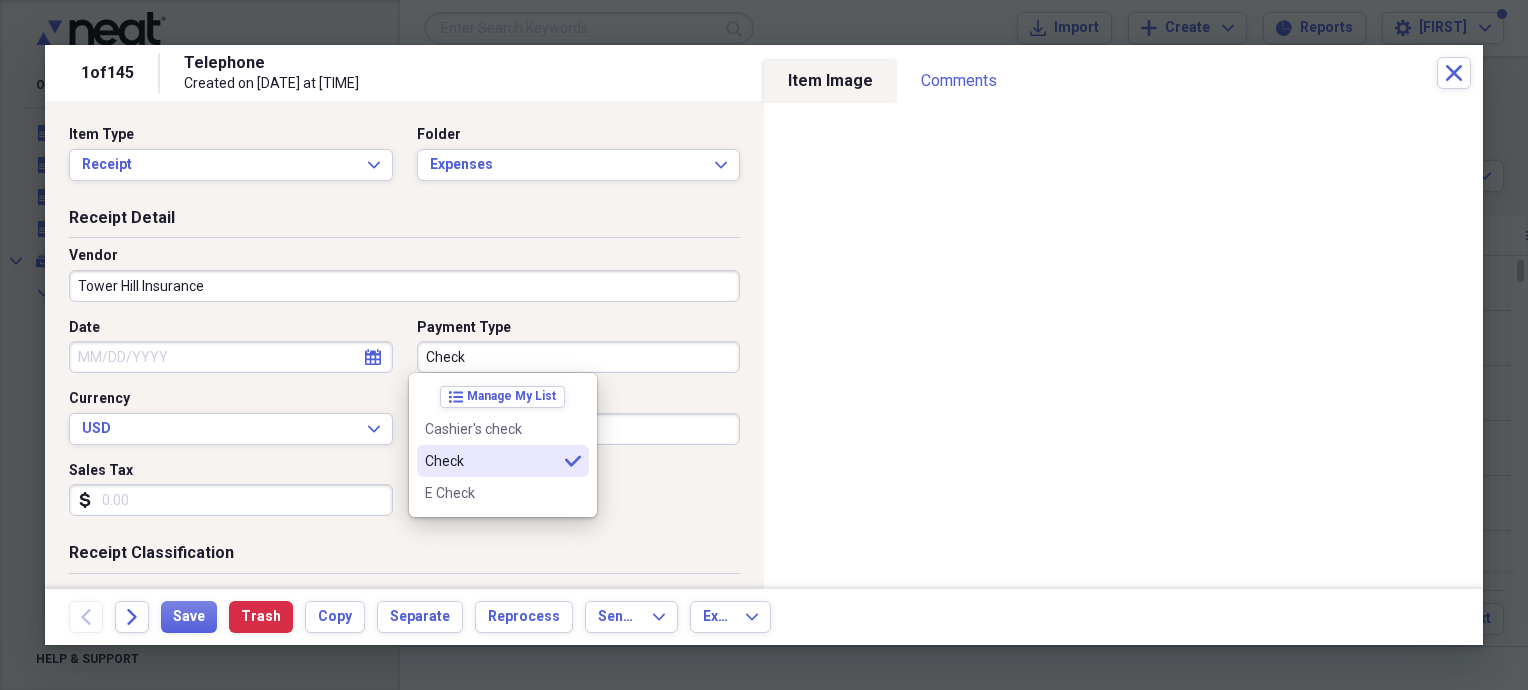 type on "Check" 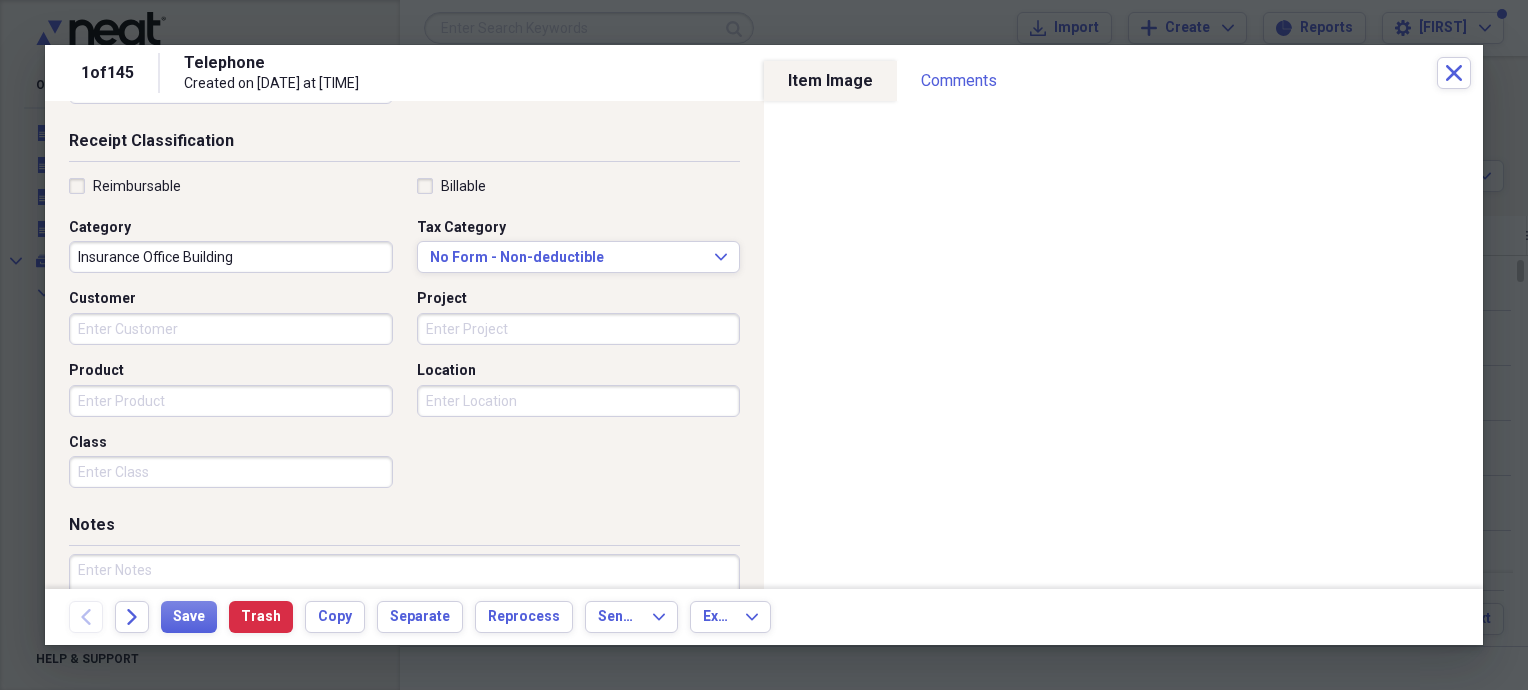 scroll, scrollTop: 31, scrollLeft: 0, axis: vertical 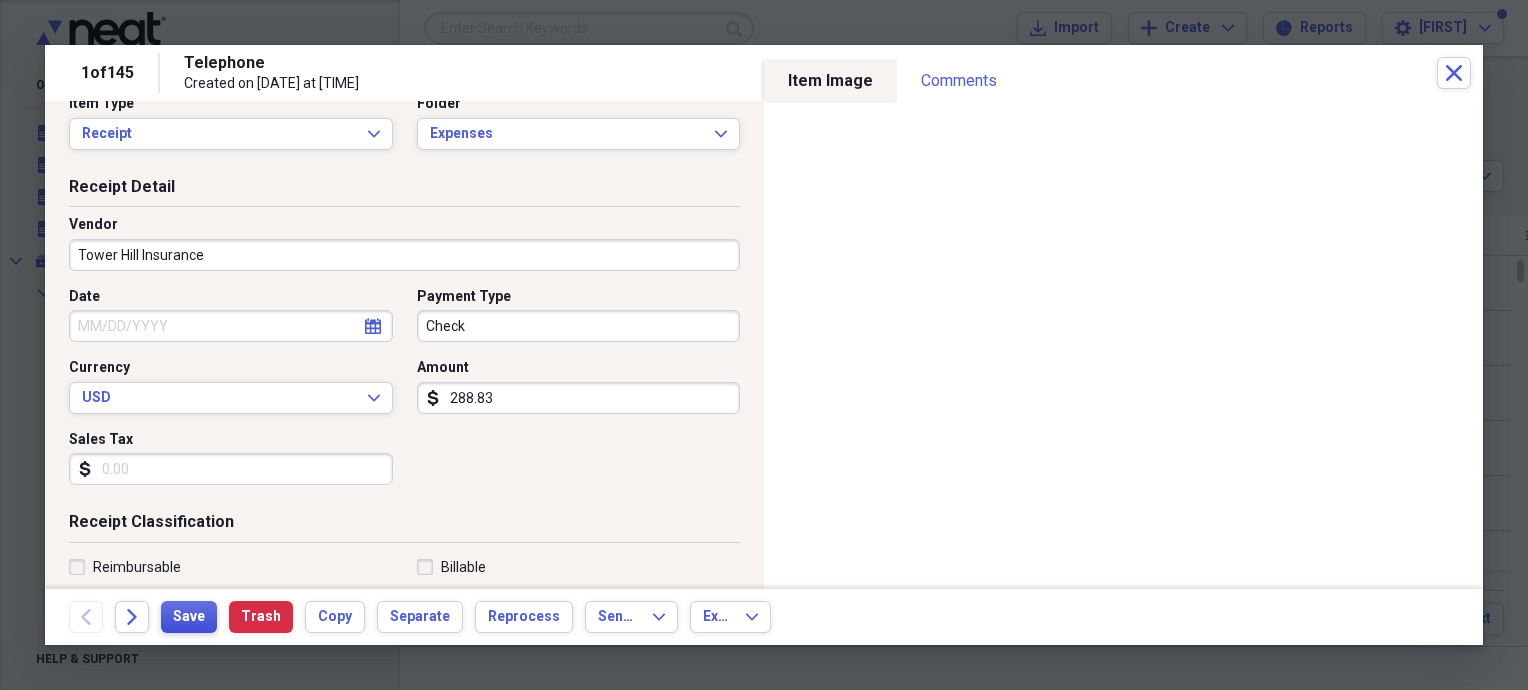 click on "Save" at bounding box center (189, 617) 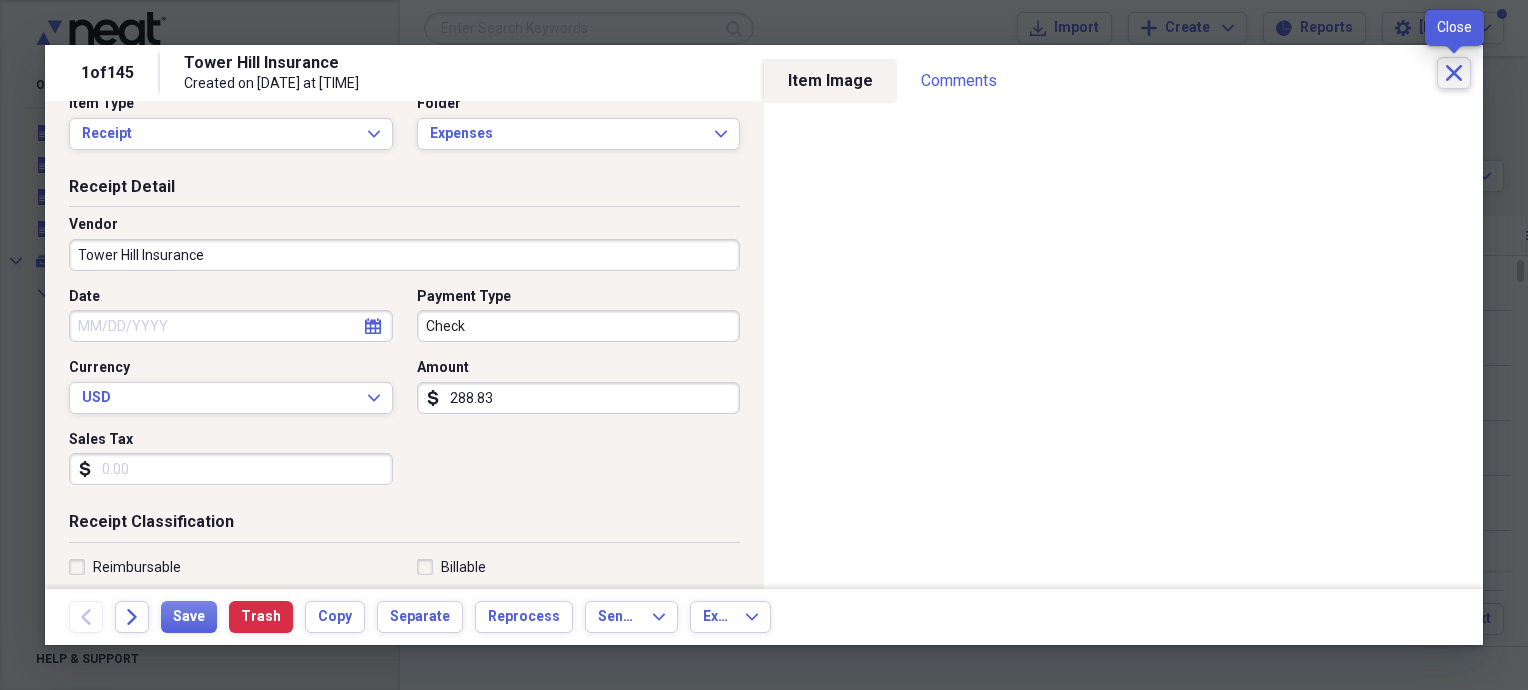 click on "Close" 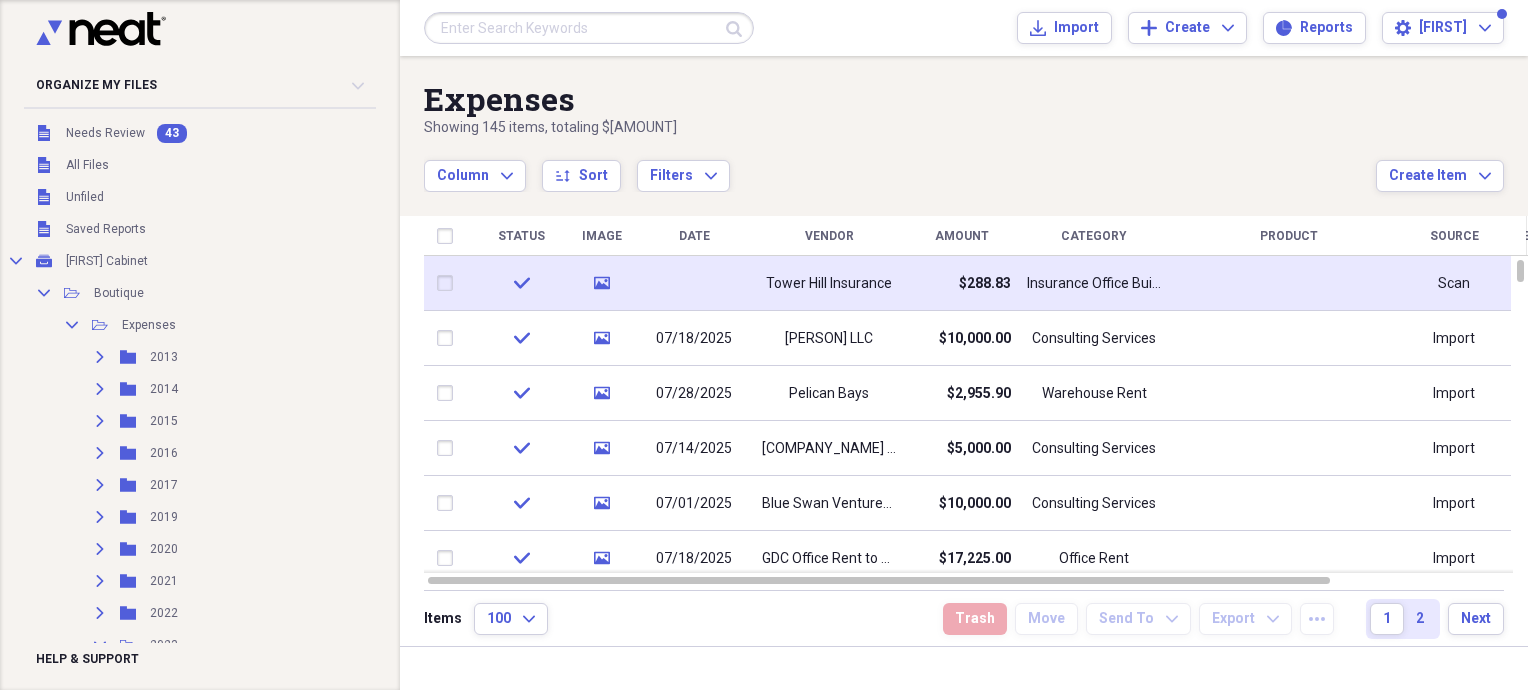 click on "Tower Hill Insurance" at bounding box center [829, 283] 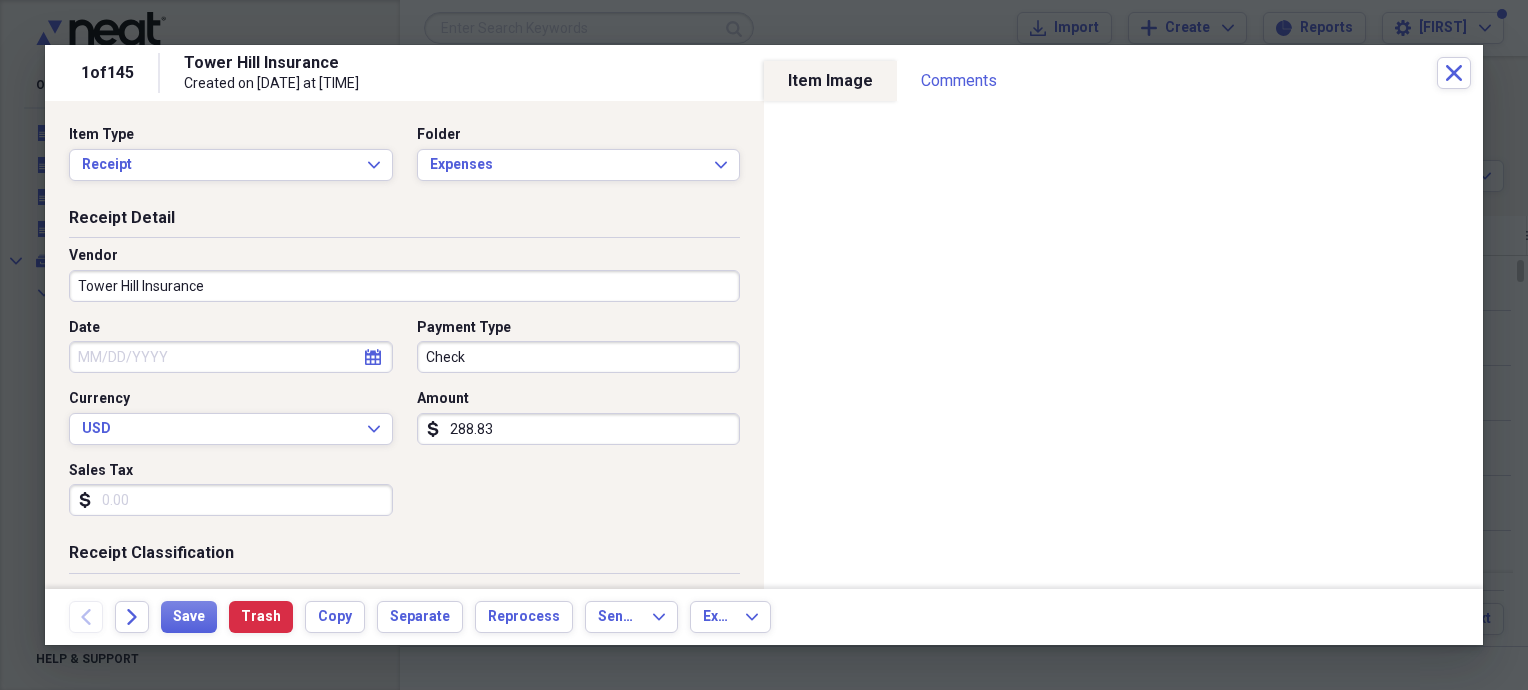 click on "Date" at bounding box center [231, 357] 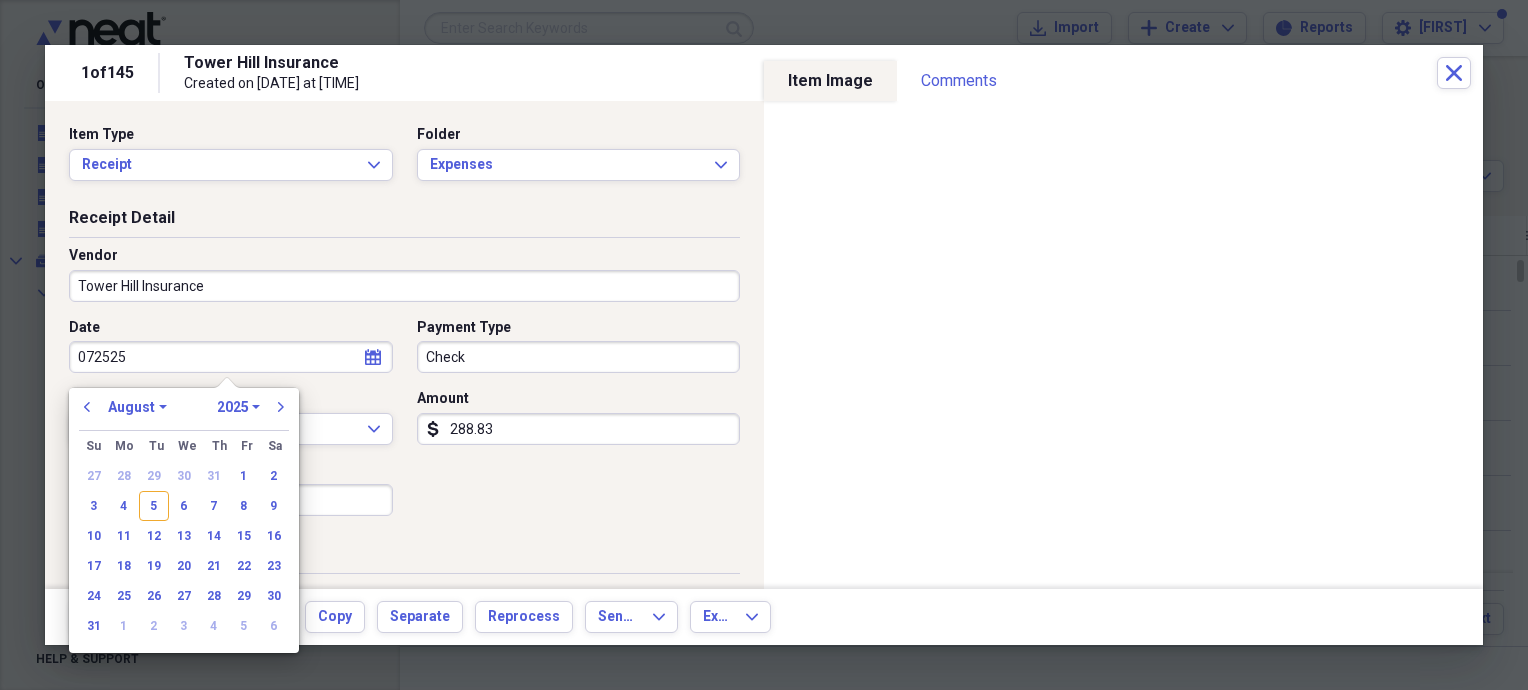 type on "072525" 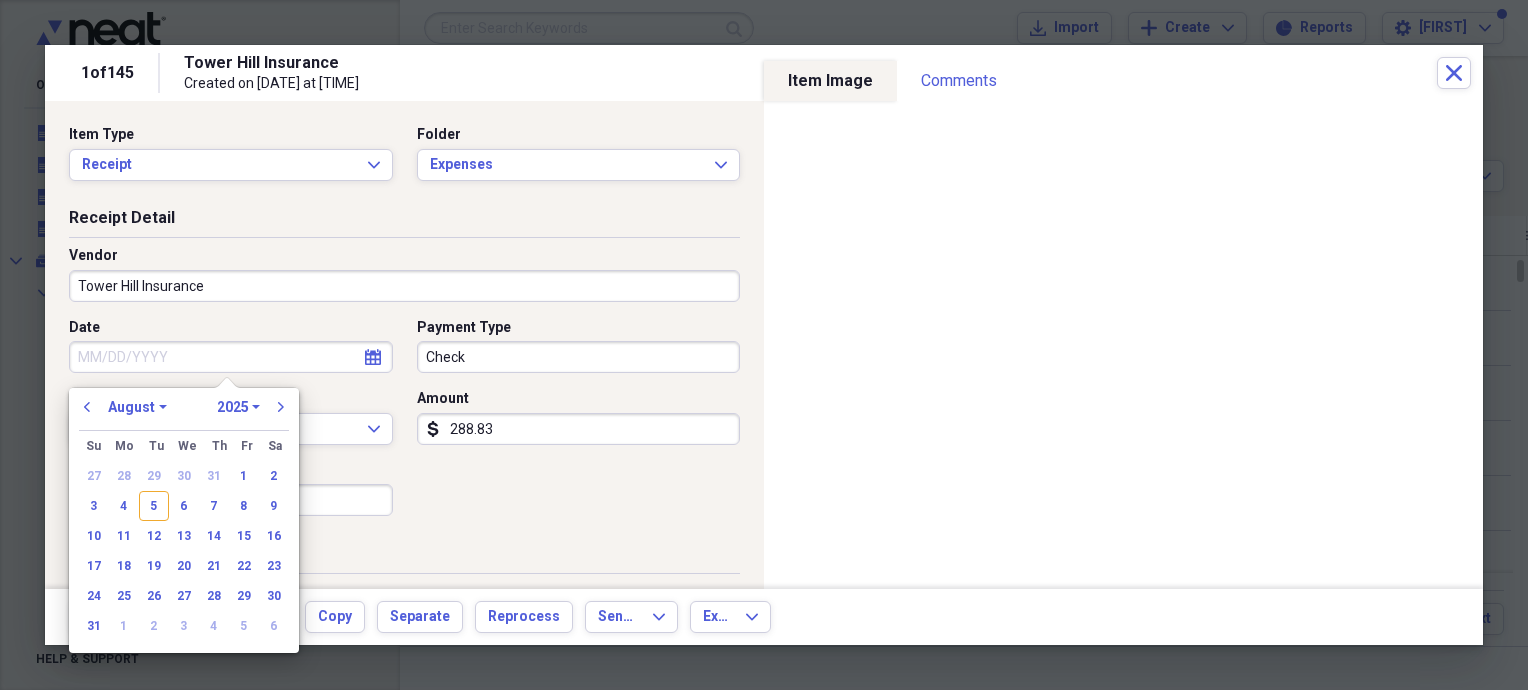 click on "Date calendar Calendar Payment Type Check Currency USD Expand Amount dollar-sign 288.83 Sales Tax dollar-sign" at bounding box center [404, 425] 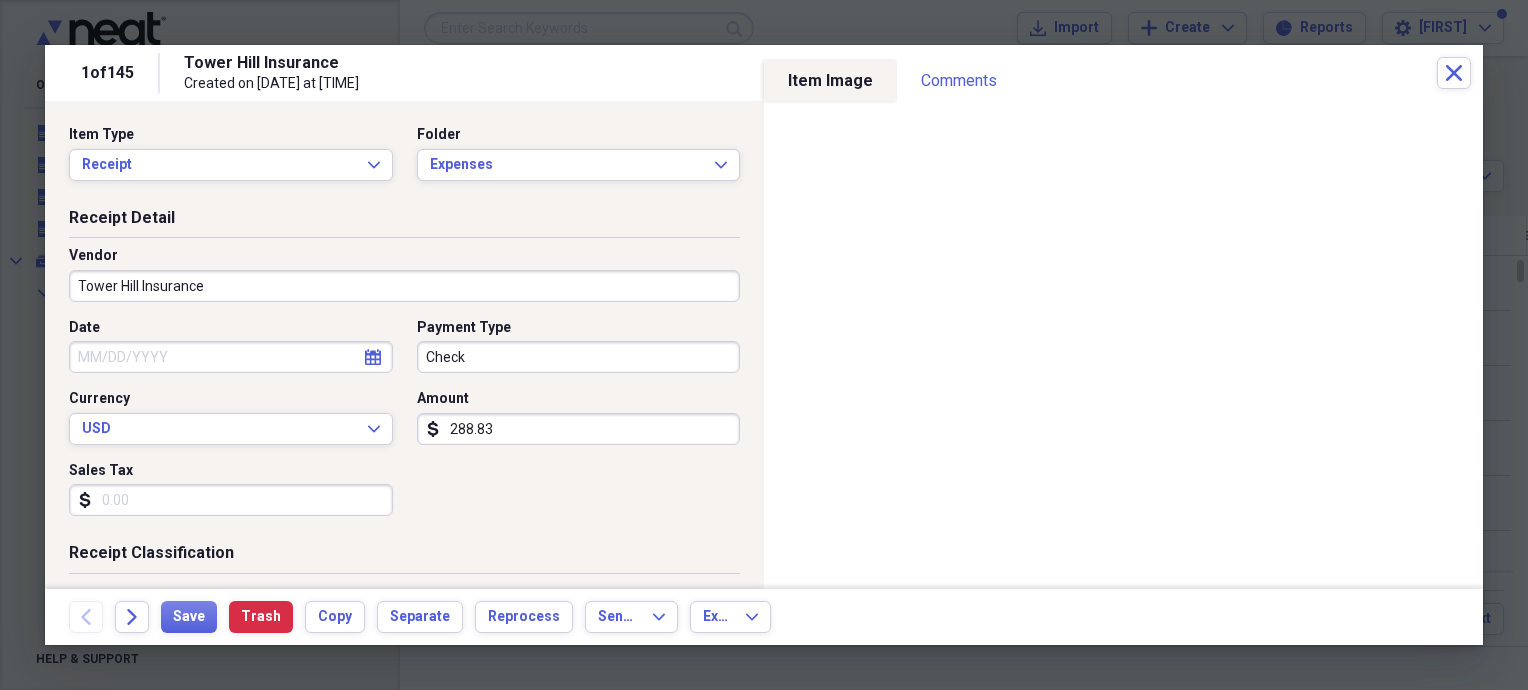 click 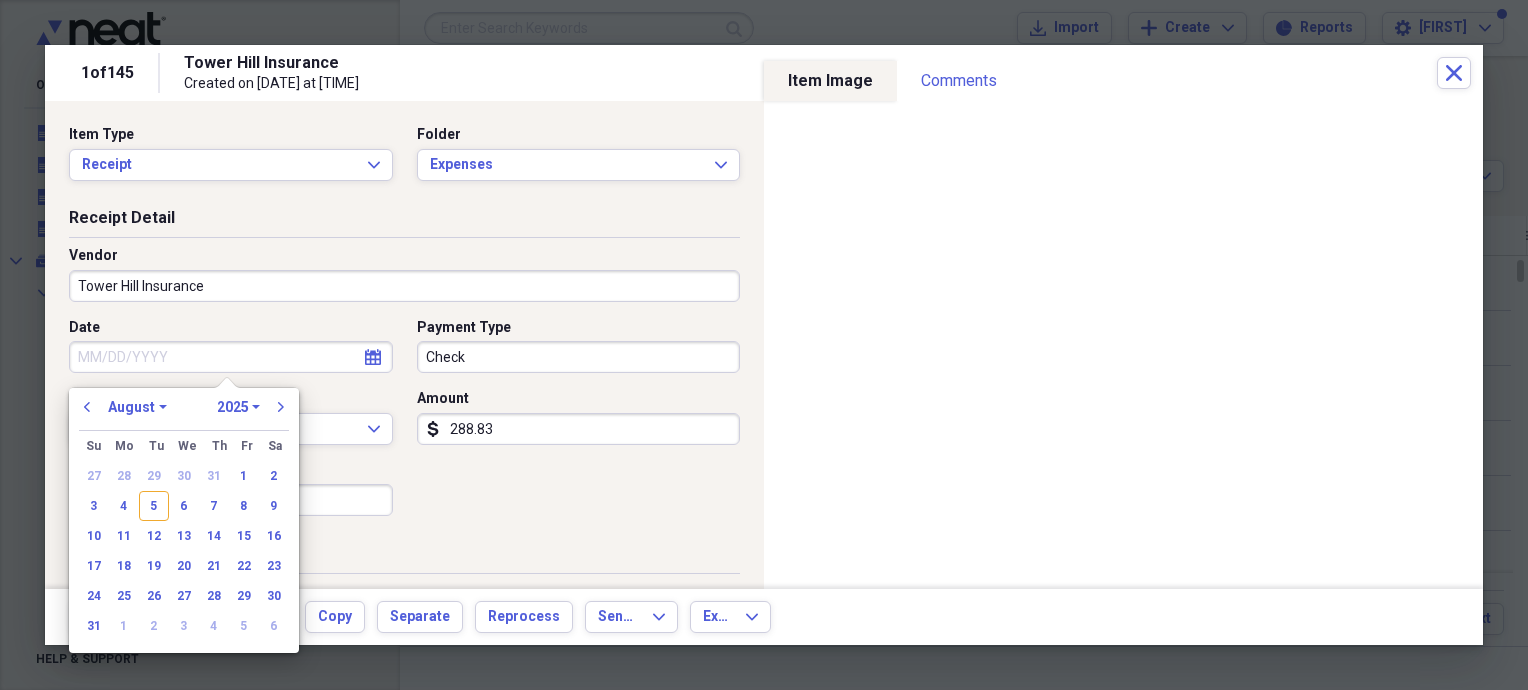 click on "previous January February March April May June July August September October November December 1970 1971 1972 1973 1974 1975 1976 1977 1978 1979 1980 1981 1982 1983 1984 1985 1986 1987 1988 1989 1990 1991 1992 1993 1994 1995 1996 1997 1998 1999 2000 2001 2002 2003 2004 2005 2006 2007 2008 2009 2010 2011 2012 2013 2014 2015 2016 2017 2018 2019 2020 2021 2022 2023 2024 2025 2026 2027 2028 2029 2030 2031 2032 2033 2034 2035 next" at bounding box center (184, 413) 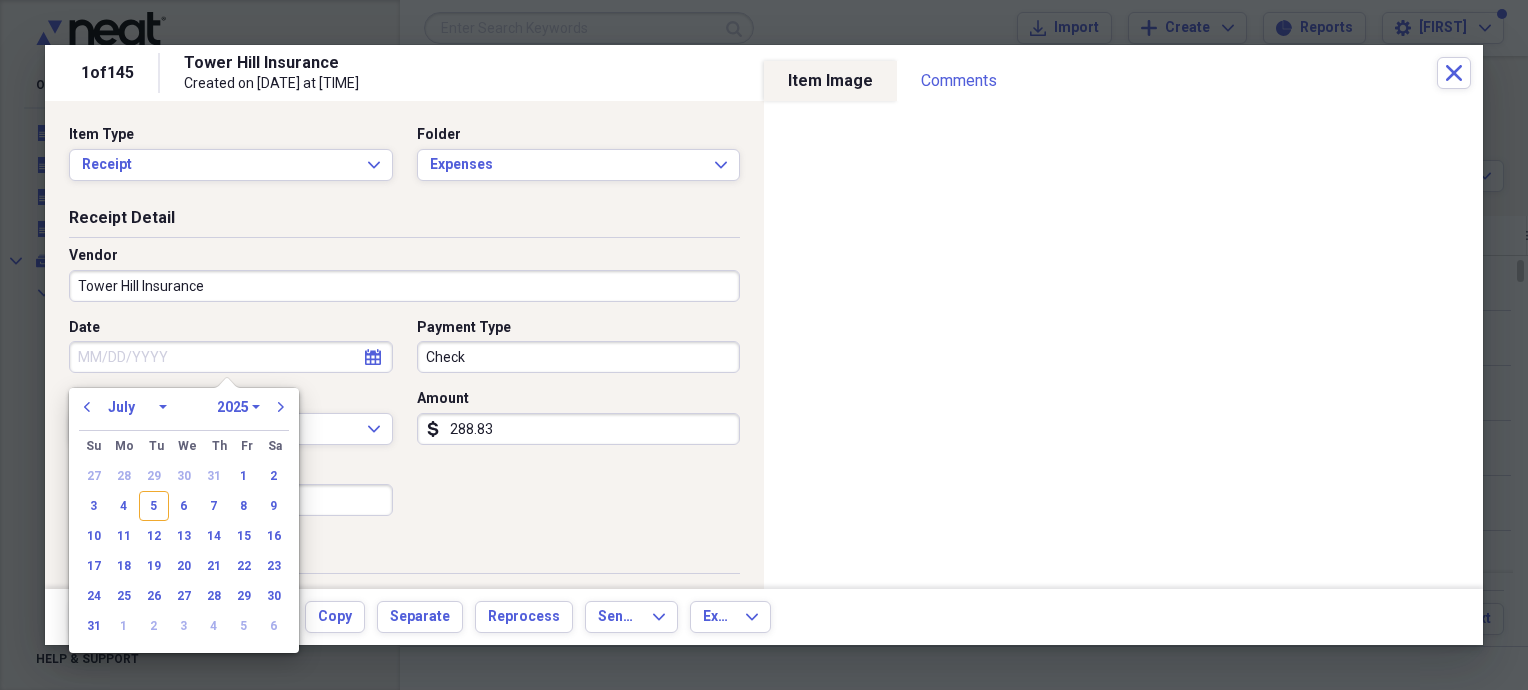 click on "January February March April May June July August September October November December" at bounding box center (137, 407) 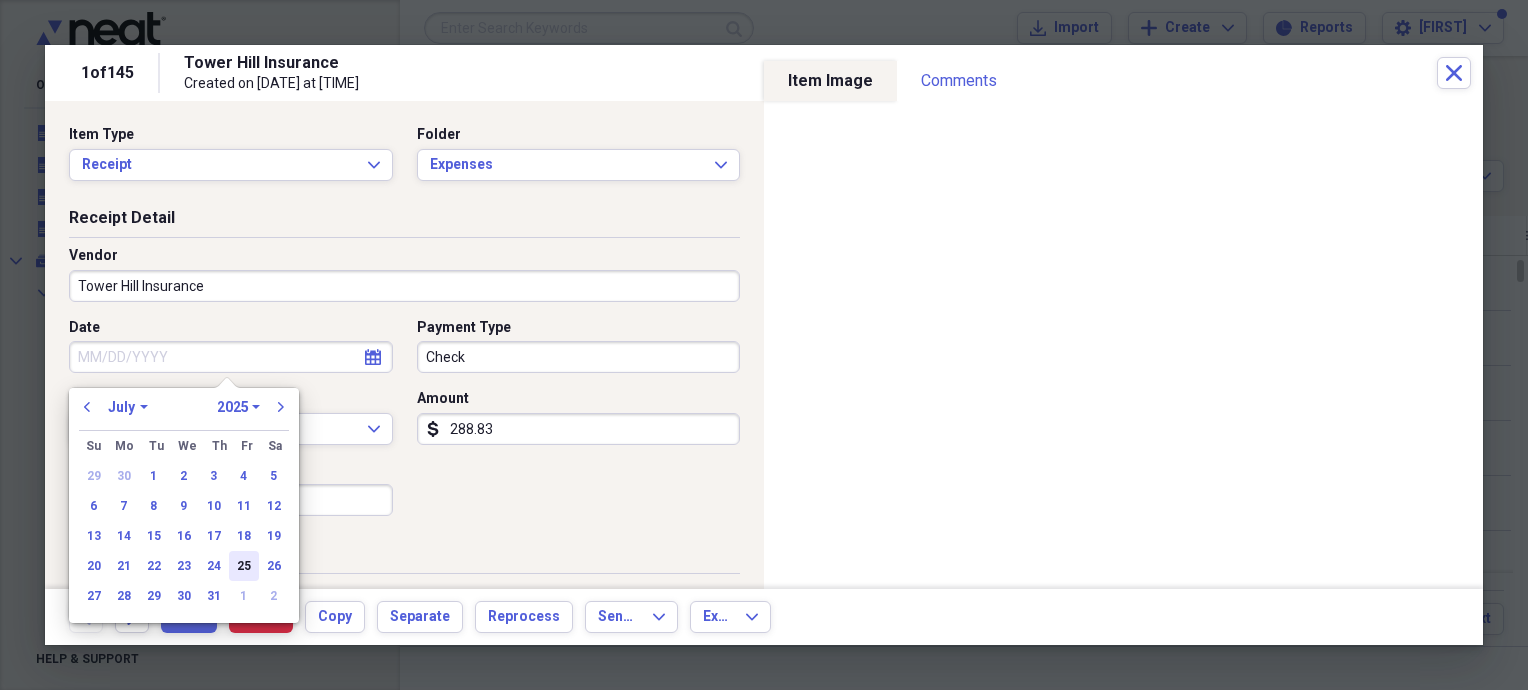 click on "25" at bounding box center [244, 566] 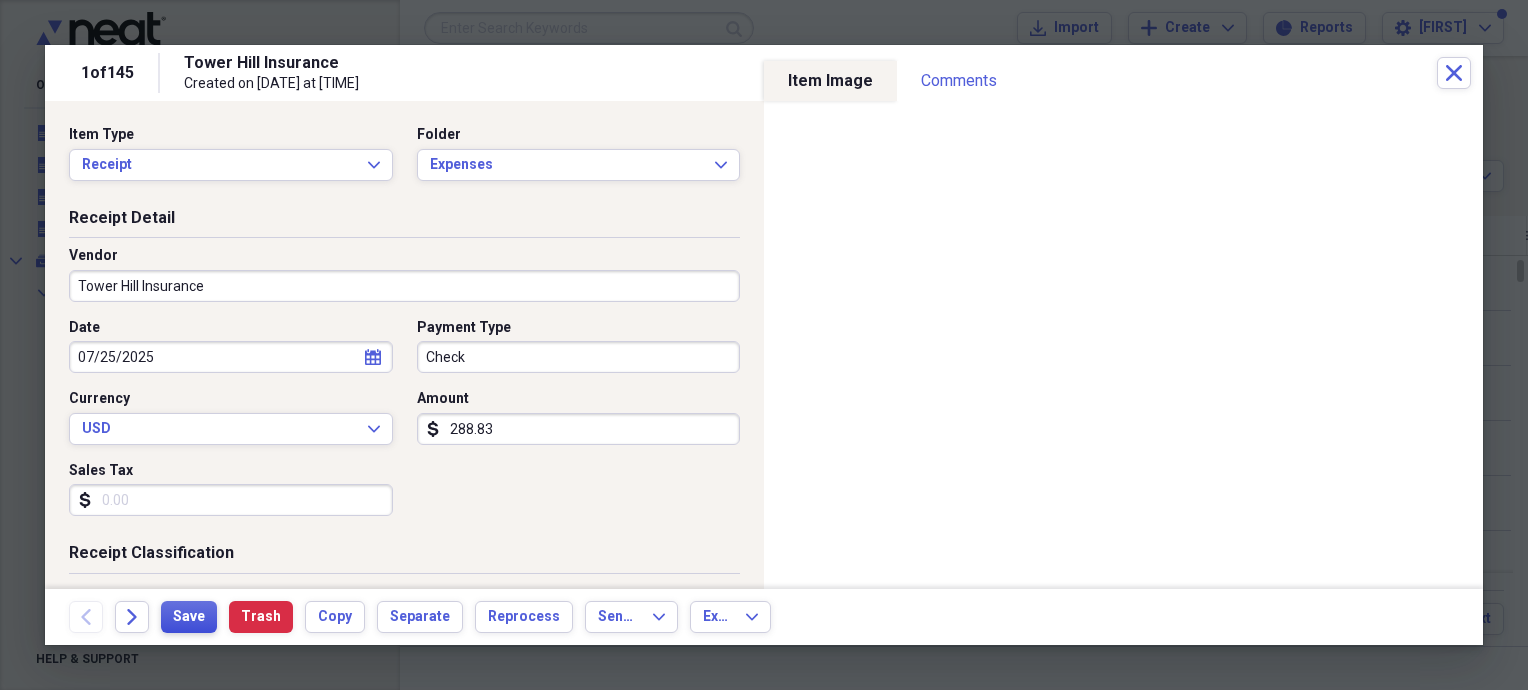 click on "Save" at bounding box center [189, 617] 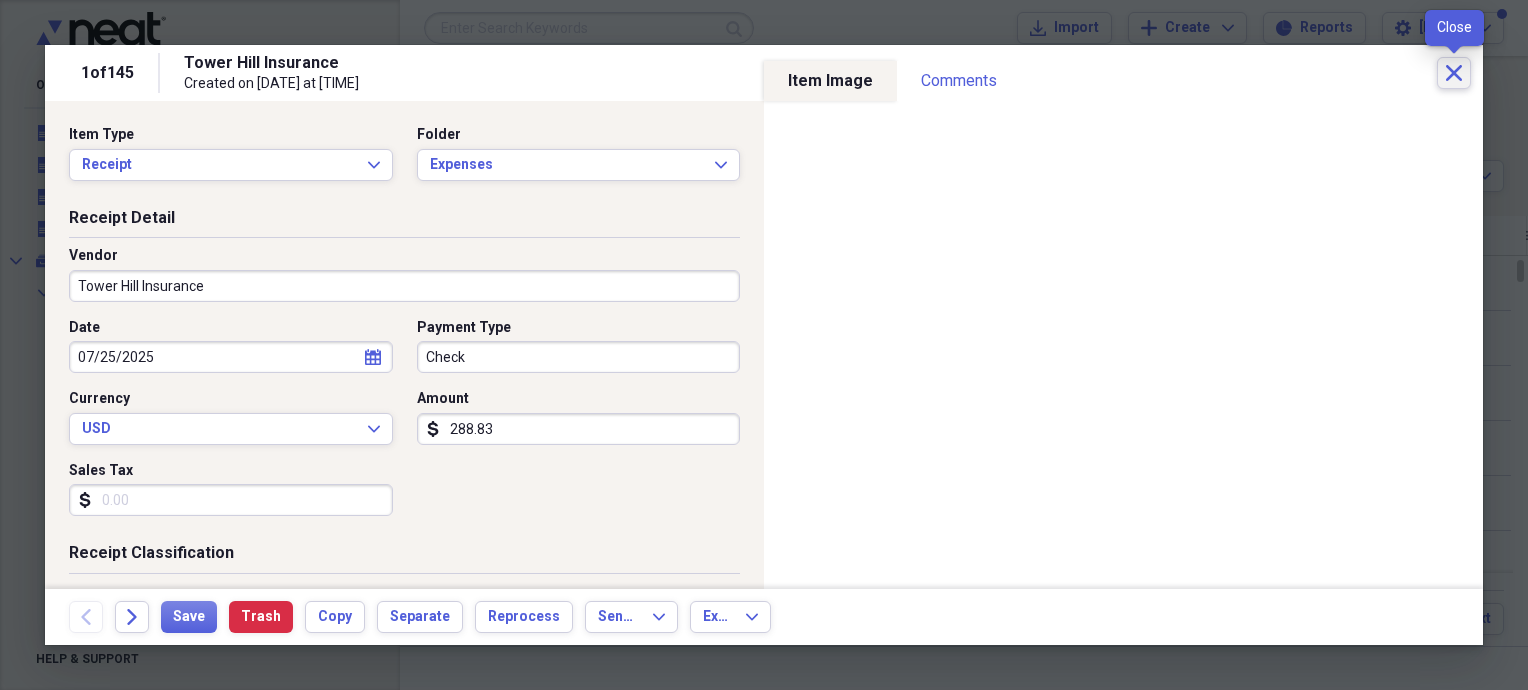 click on "Close" 